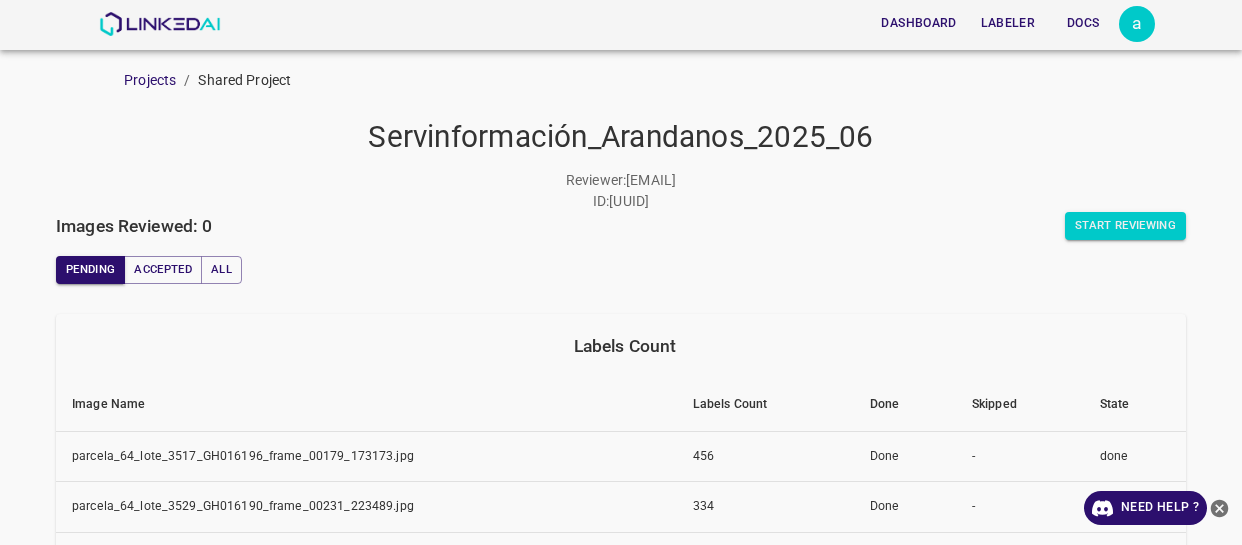 scroll, scrollTop: 0, scrollLeft: 0, axis: both 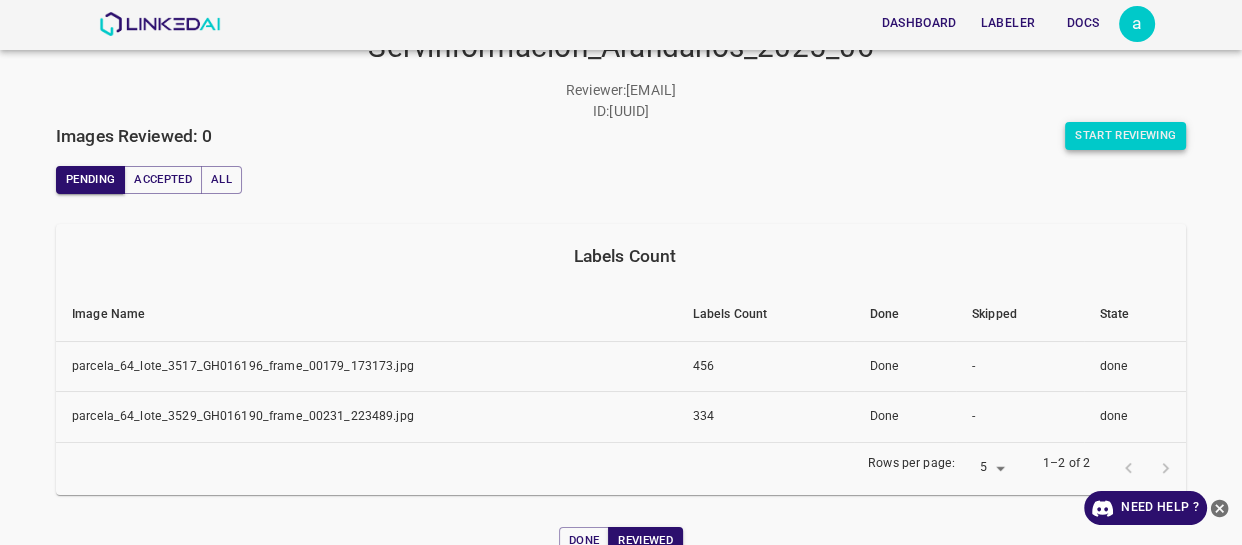 click on "Start Reviewing" at bounding box center (1125, 136) 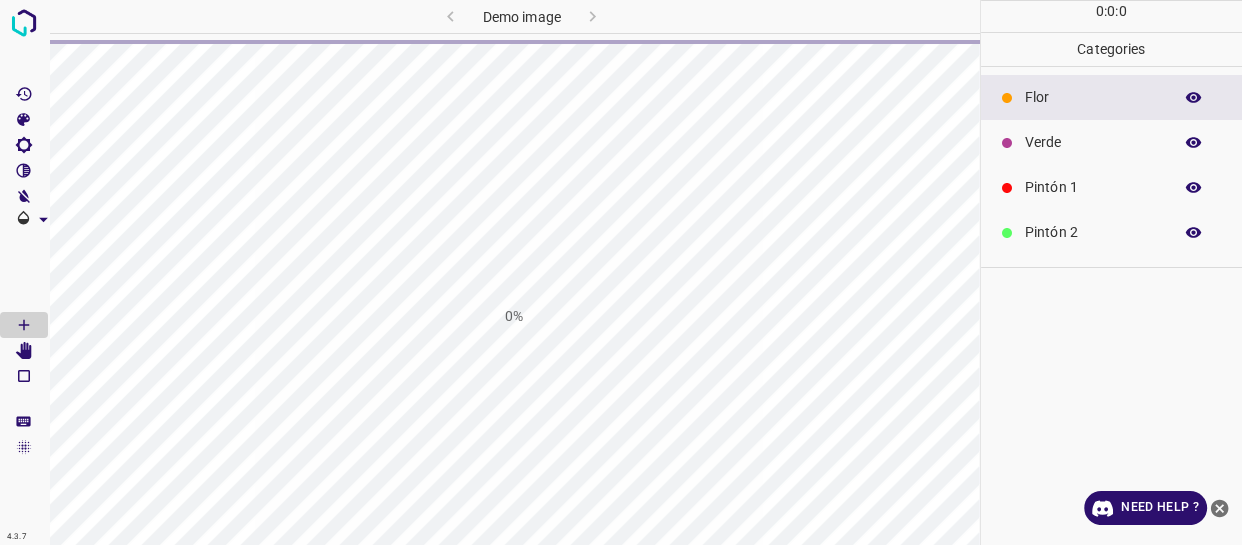 scroll, scrollTop: 0, scrollLeft: 0, axis: both 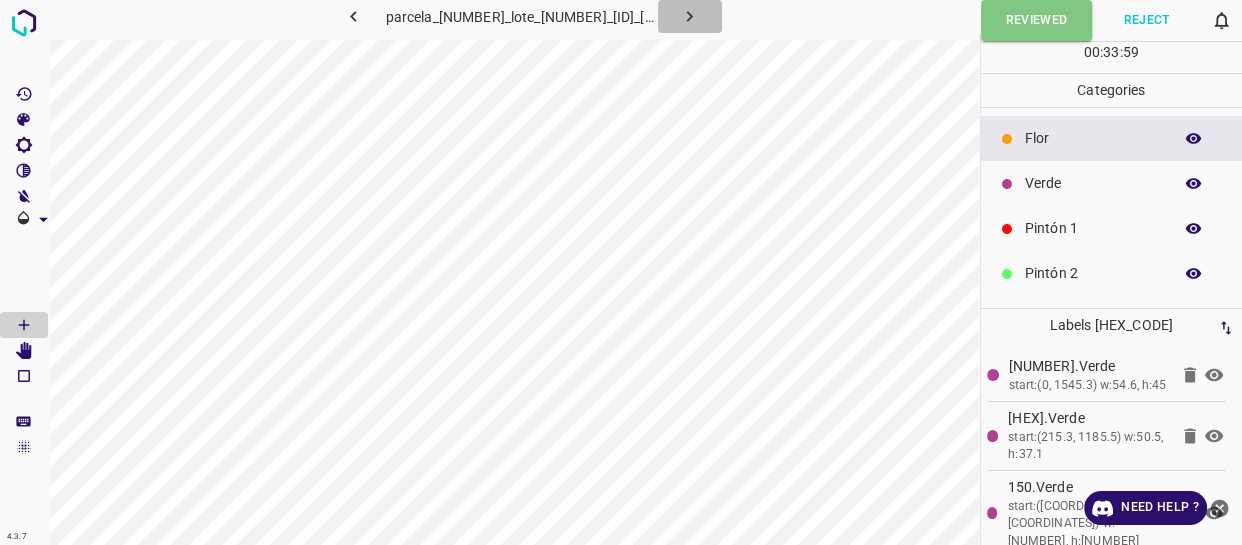 click 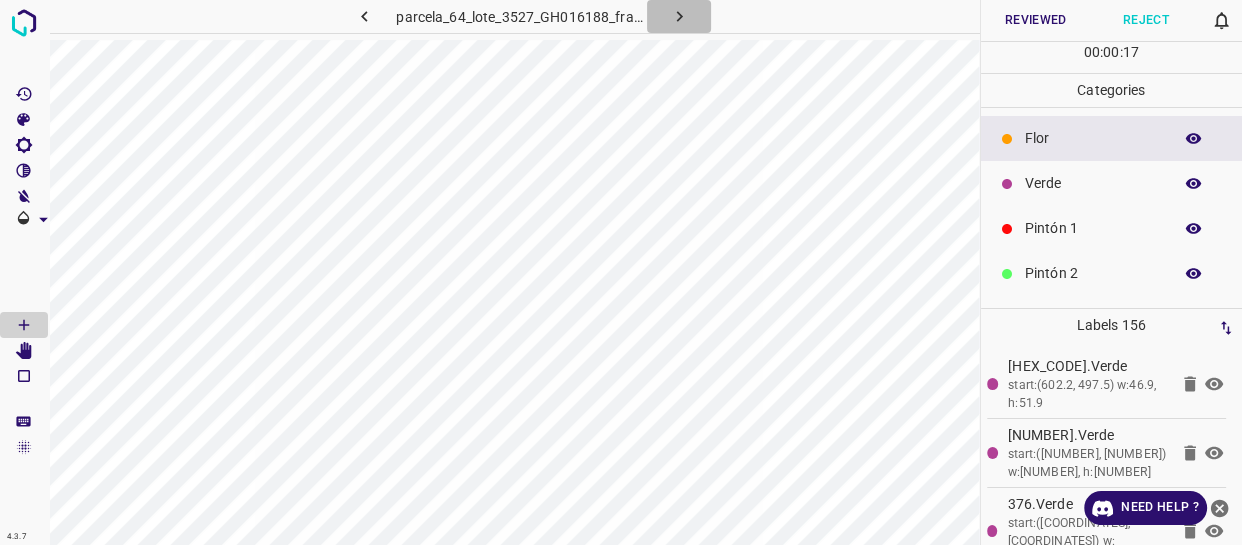 click 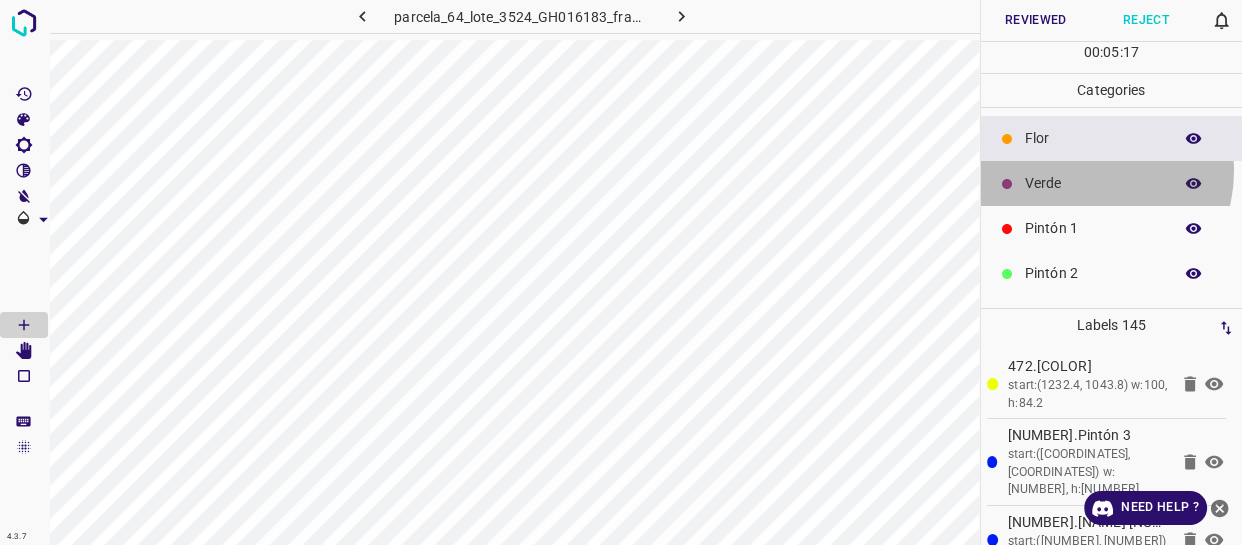 drag, startPoint x: 1085, startPoint y: 171, endPoint x: 979, endPoint y: 166, distance: 106.11786 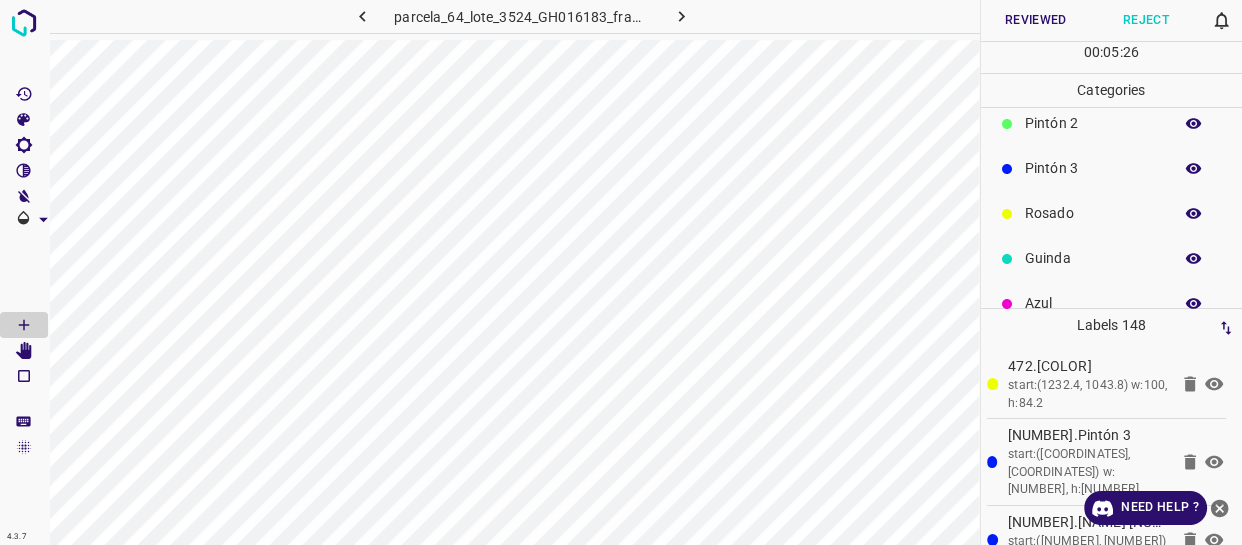 scroll, scrollTop: 175, scrollLeft: 0, axis: vertical 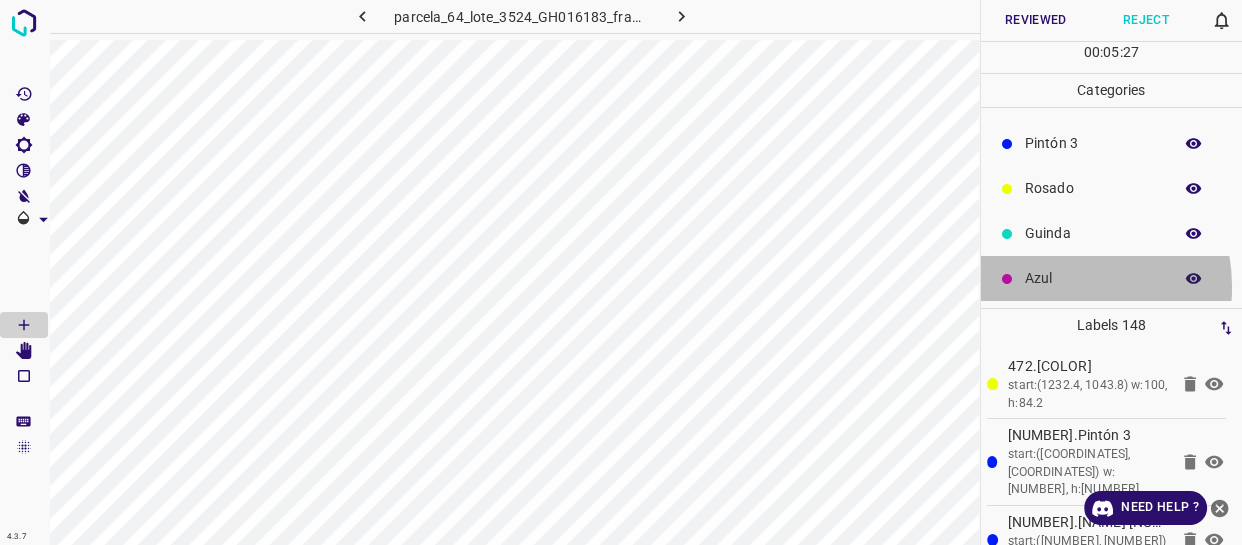 click on "Azul" at bounding box center [1093, 278] 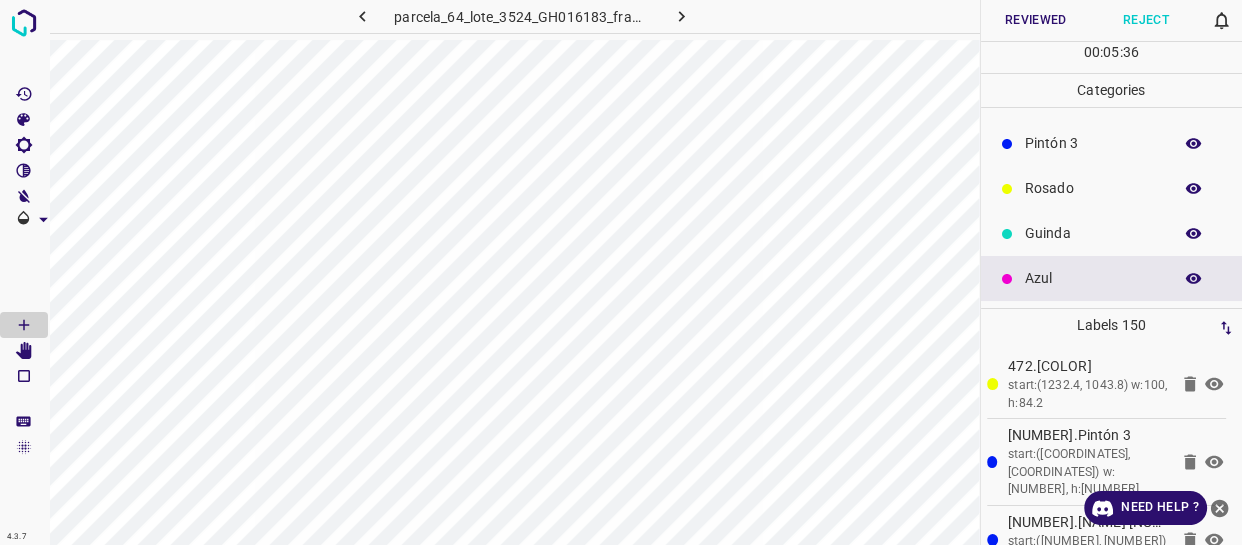 scroll, scrollTop: 0, scrollLeft: 0, axis: both 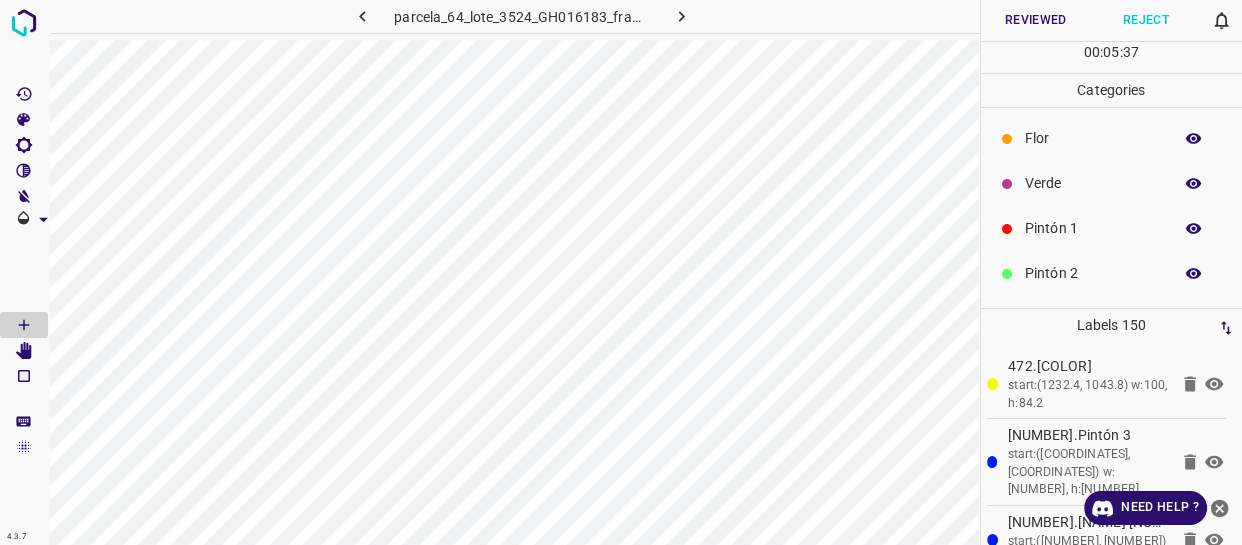 click on "Verde" at bounding box center (1093, 183) 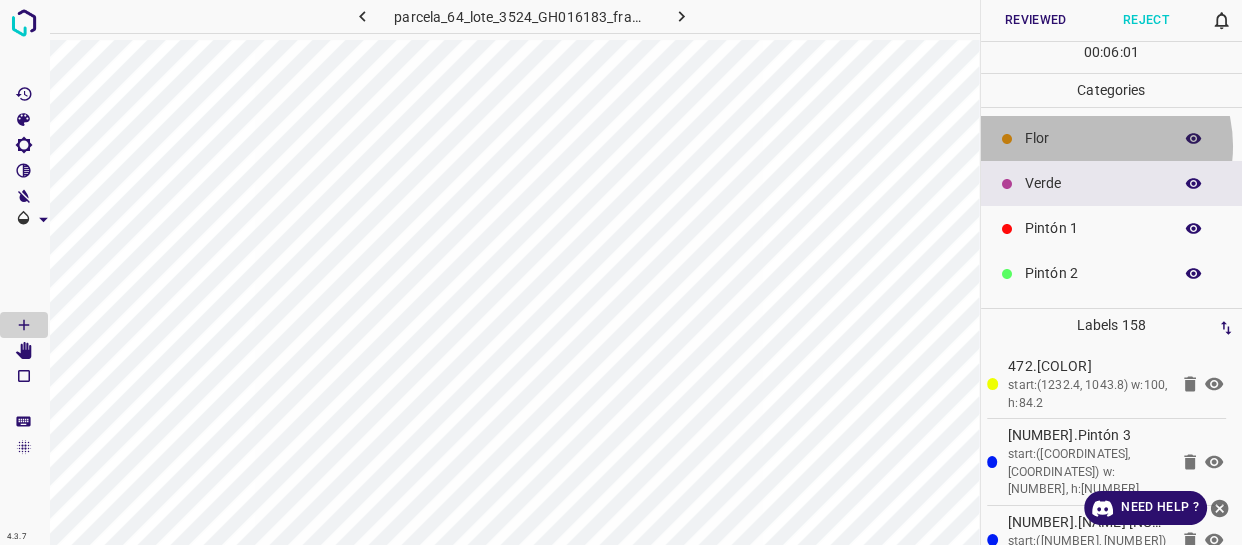 drag, startPoint x: 1092, startPoint y: 146, endPoint x: 990, endPoint y: 153, distance: 102.239914 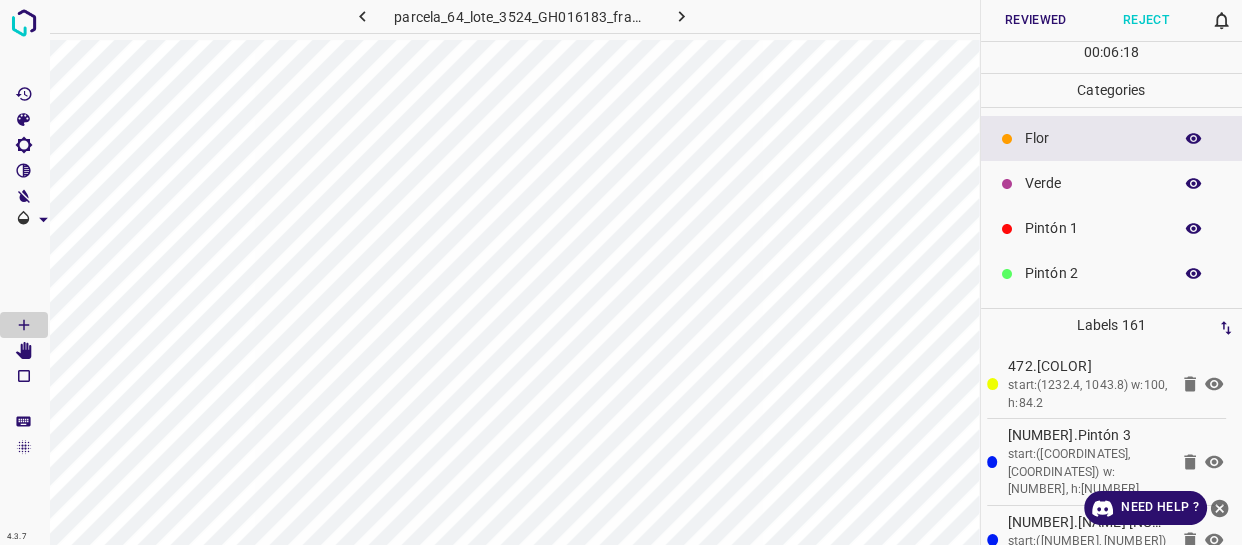 click on "Pintón 1" at bounding box center (1093, 228) 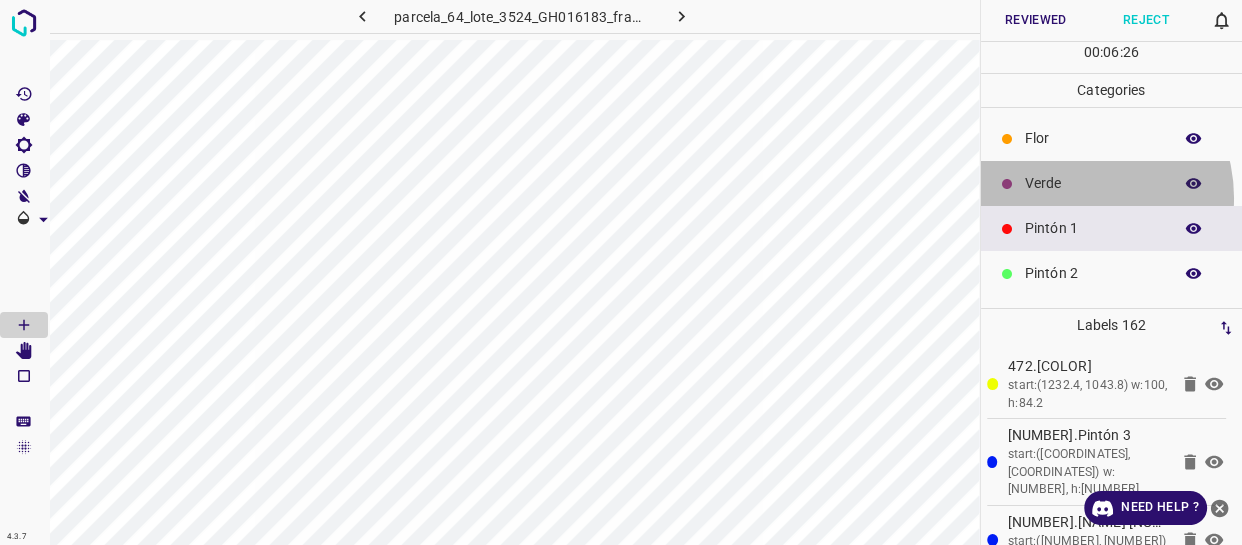 click on "Verde" at bounding box center [1112, 183] 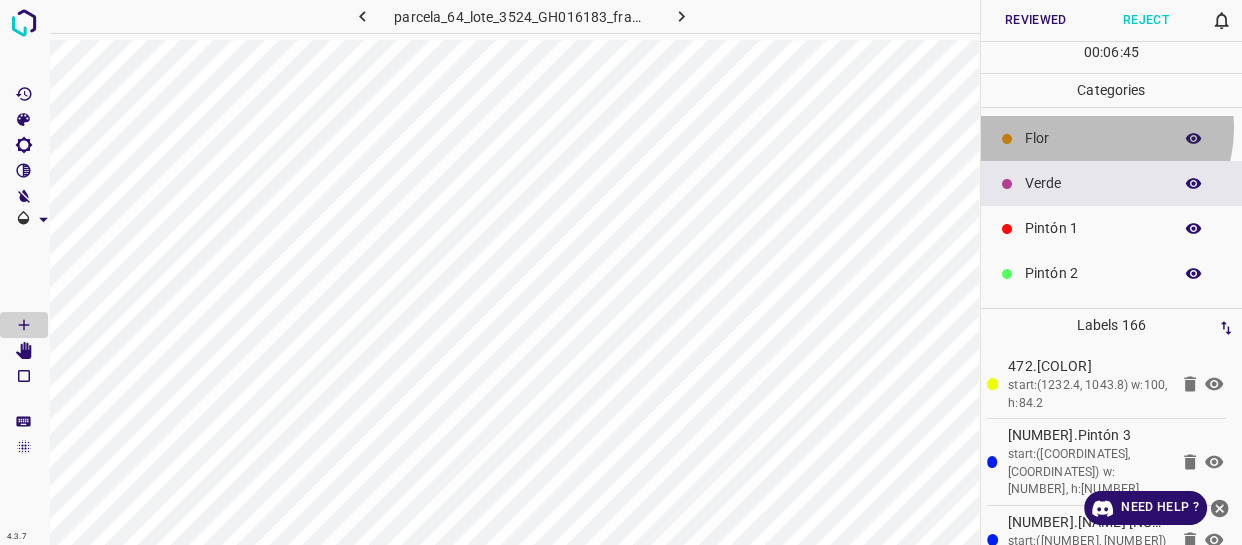 click on "Flor" at bounding box center (1093, 138) 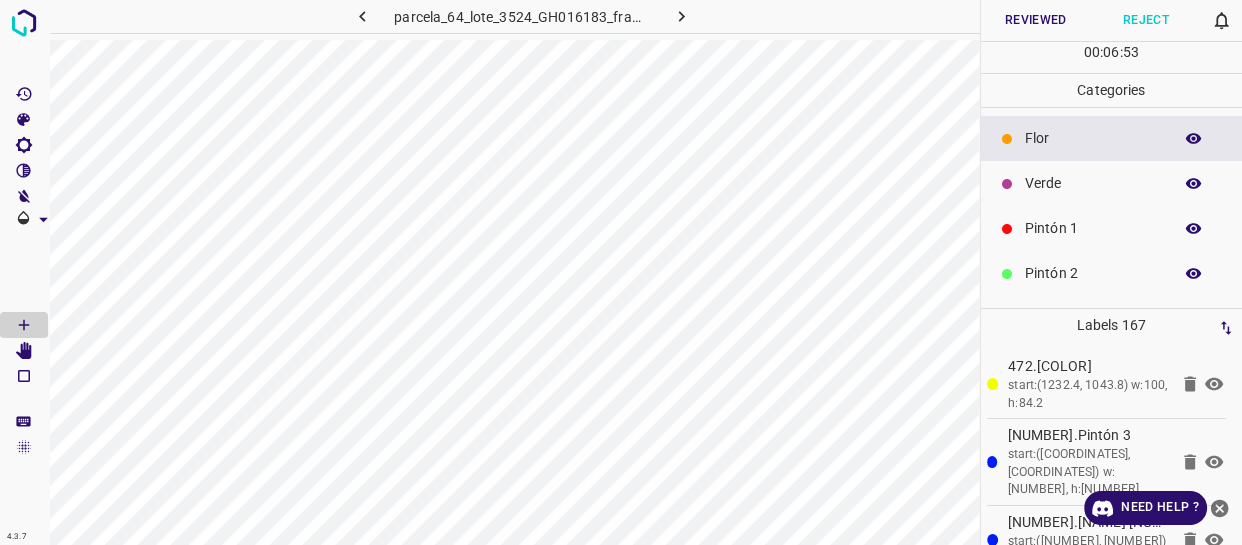 click on "Pintón 1" at bounding box center (1093, 228) 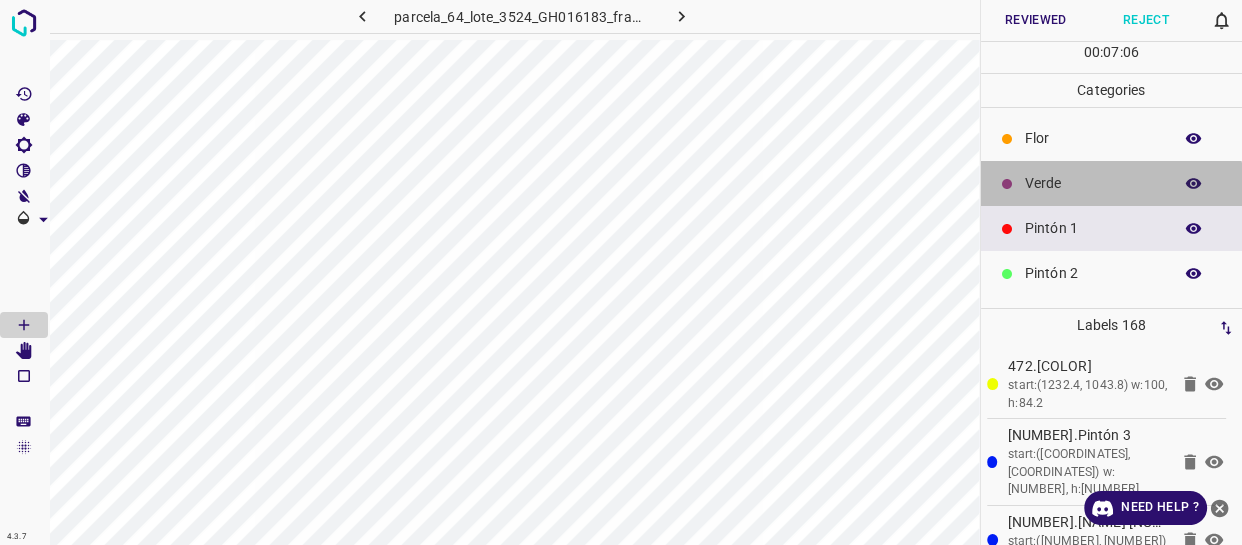 drag, startPoint x: 1110, startPoint y: 192, endPoint x: 1013, endPoint y: 207, distance: 98.15294 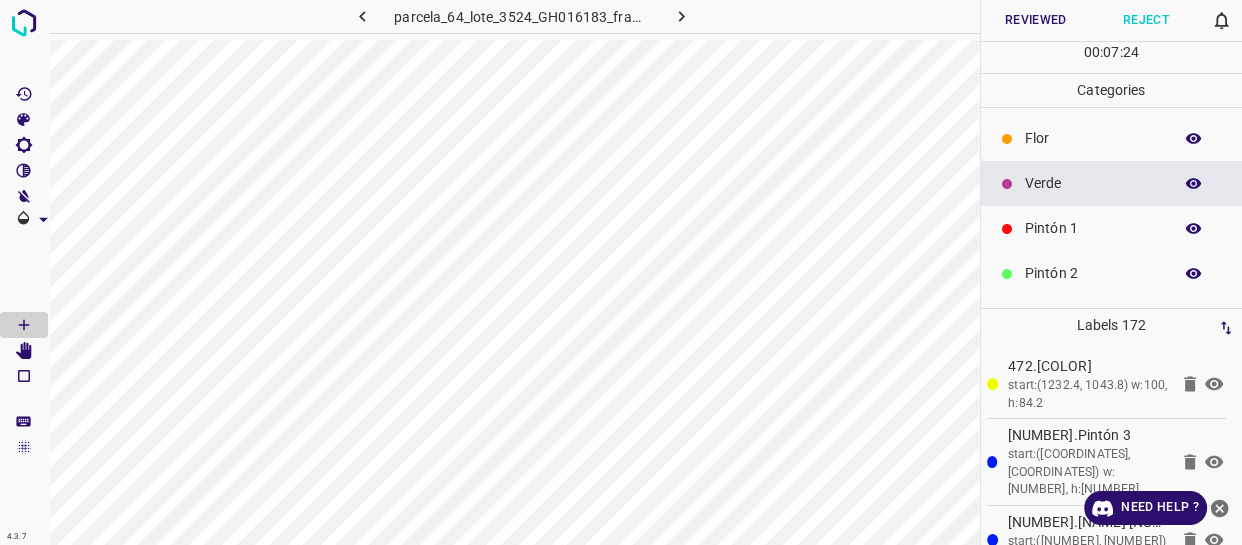 click on "Pintón 1" at bounding box center [1093, 228] 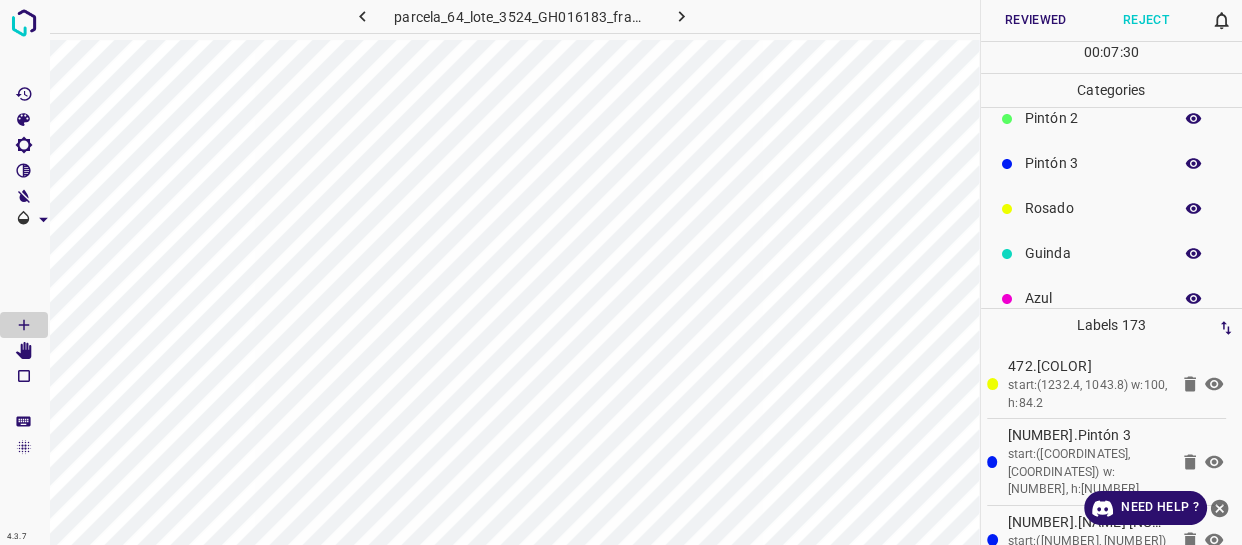 scroll, scrollTop: 175, scrollLeft: 0, axis: vertical 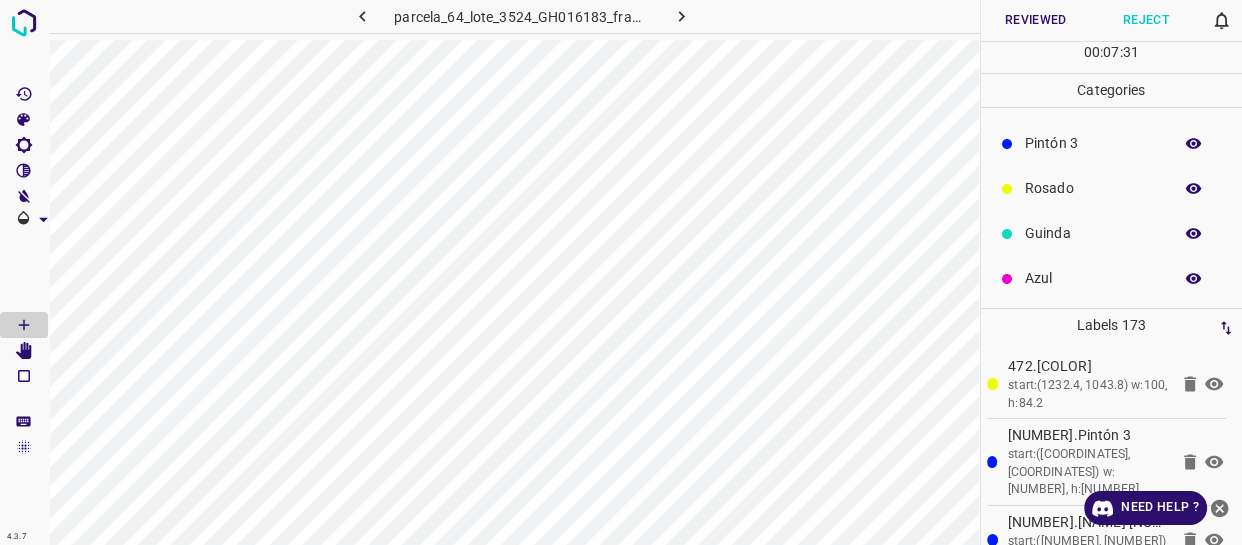 click on "Azul" at bounding box center (1093, 278) 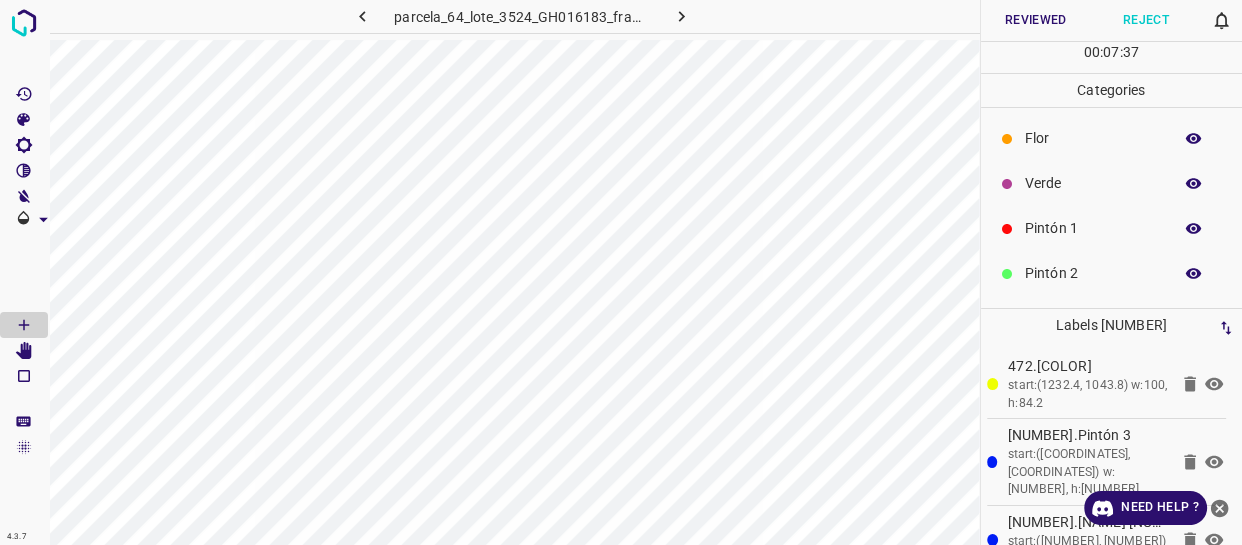 scroll, scrollTop: 0, scrollLeft: 0, axis: both 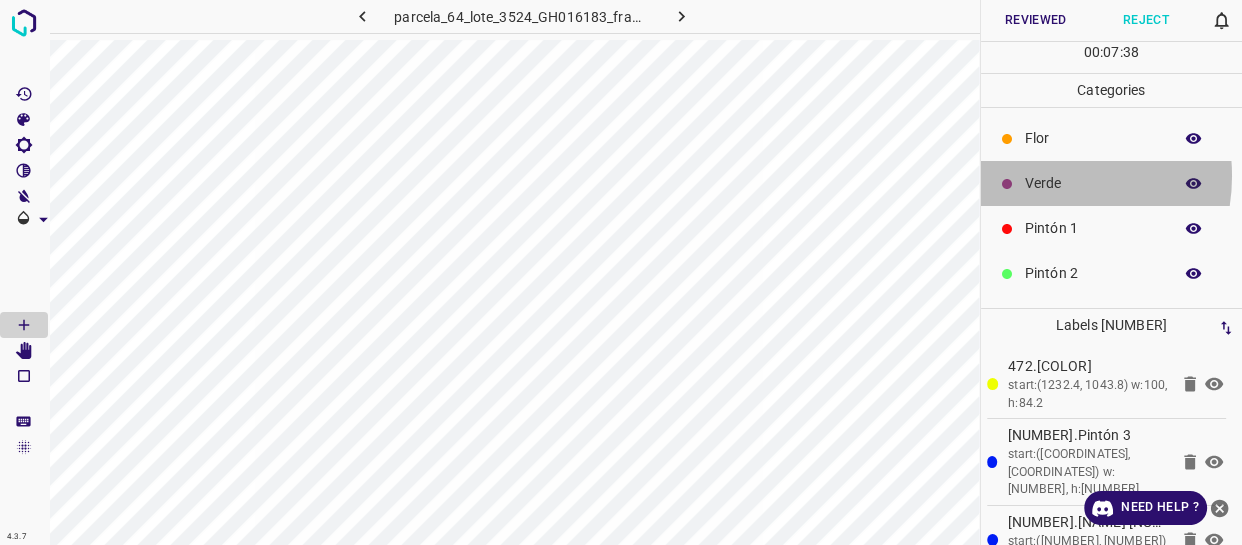 click on "Verde" at bounding box center (1093, 183) 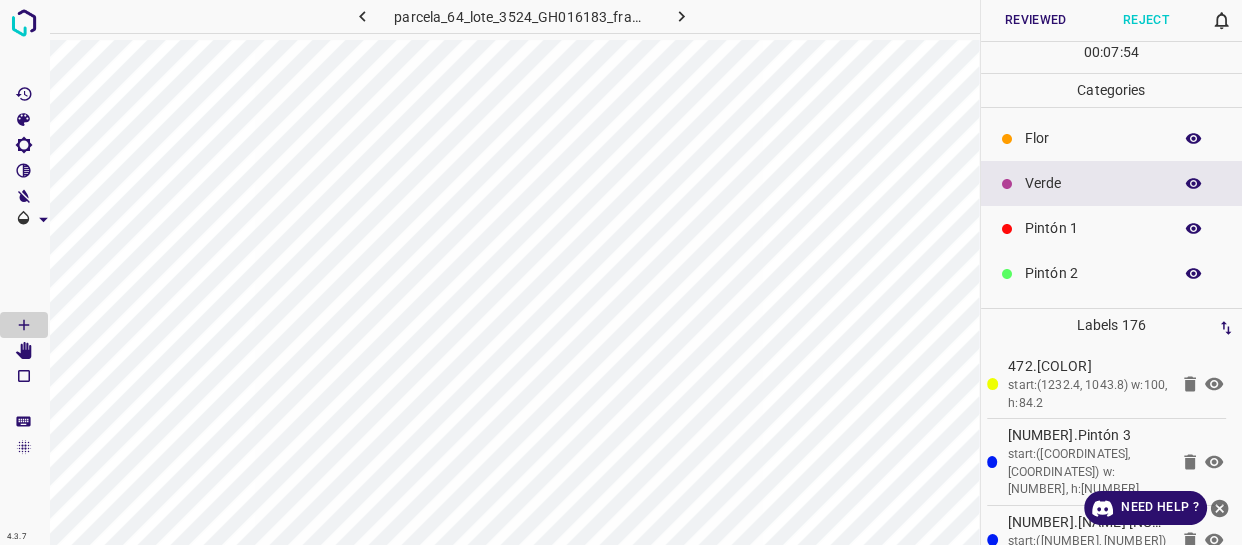 click on "Pintón 1" at bounding box center [1112, 228] 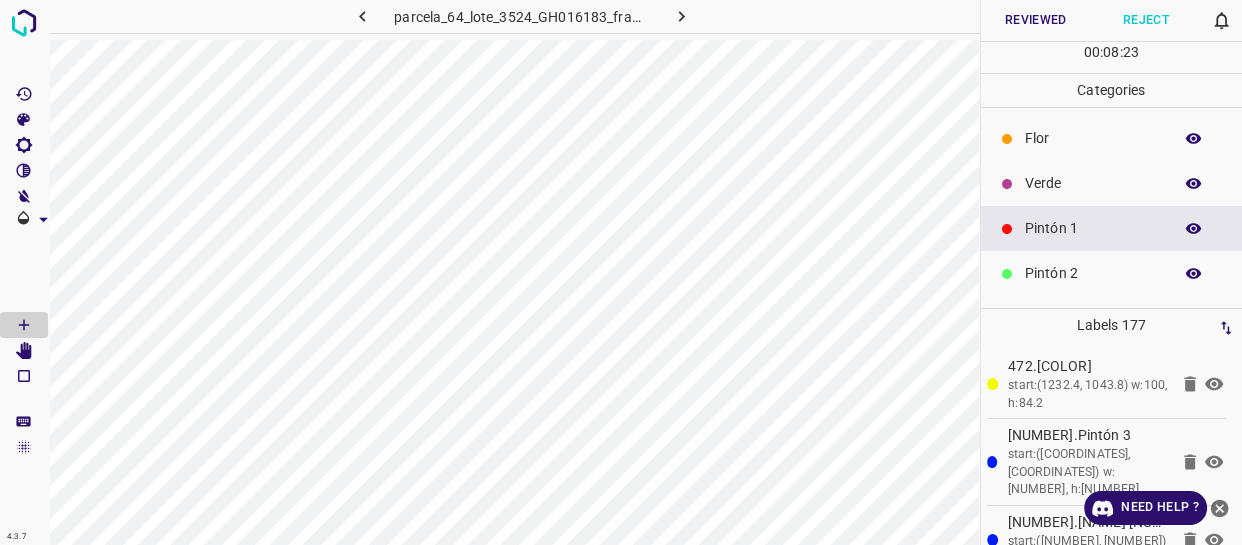 click on "Verde" at bounding box center (1112, 183) 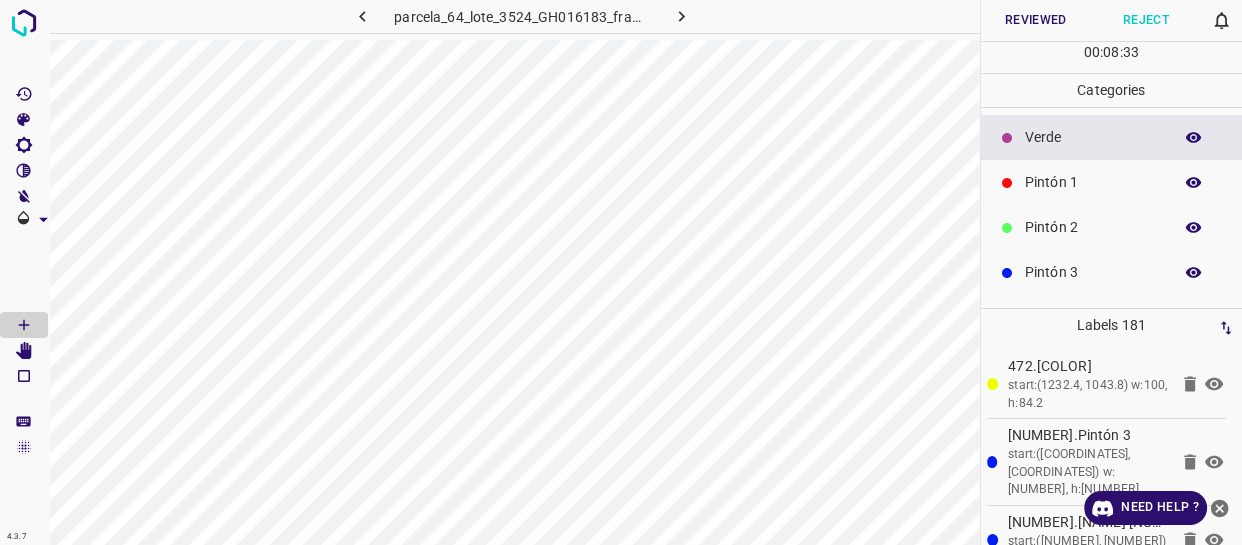 scroll, scrollTop: 90, scrollLeft: 0, axis: vertical 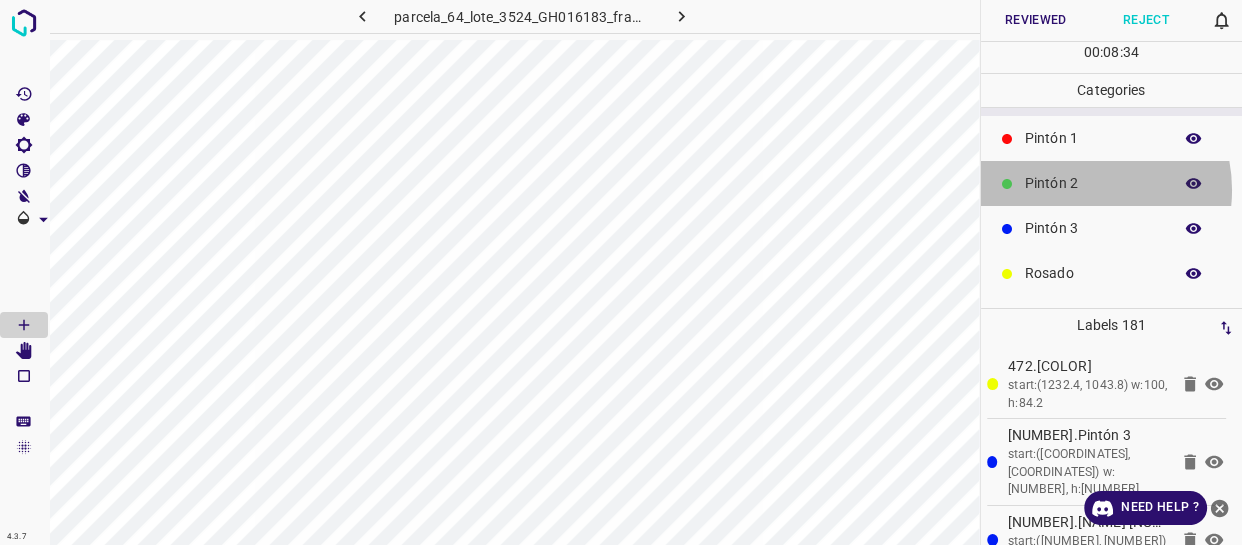 drag, startPoint x: 1079, startPoint y: 189, endPoint x: 1002, endPoint y: 189, distance: 77 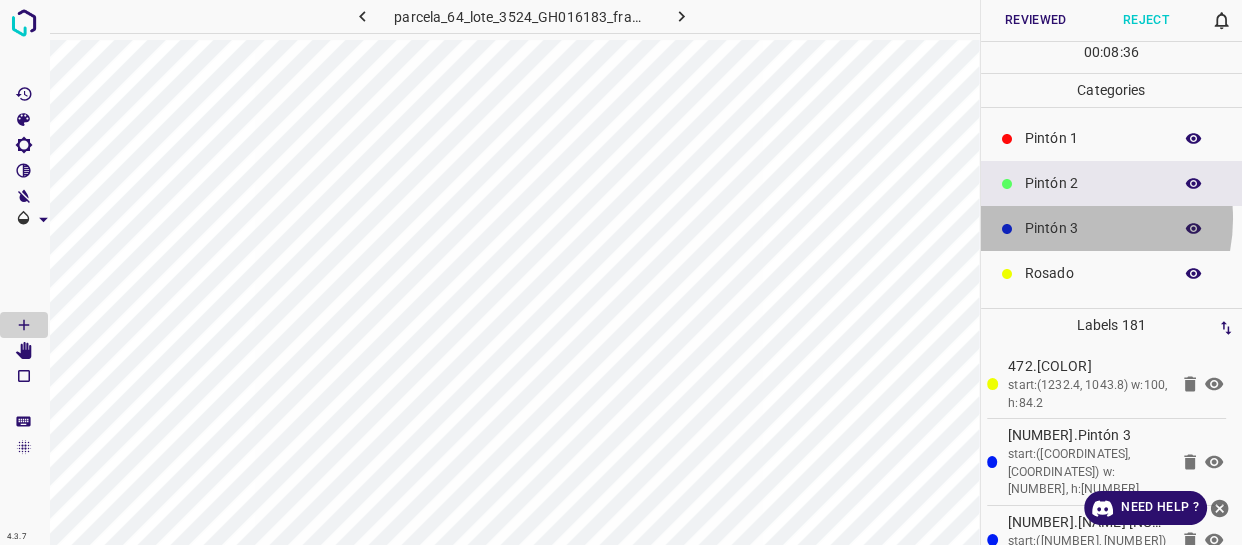 click on "Pintón 3" at bounding box center (1093, 228) 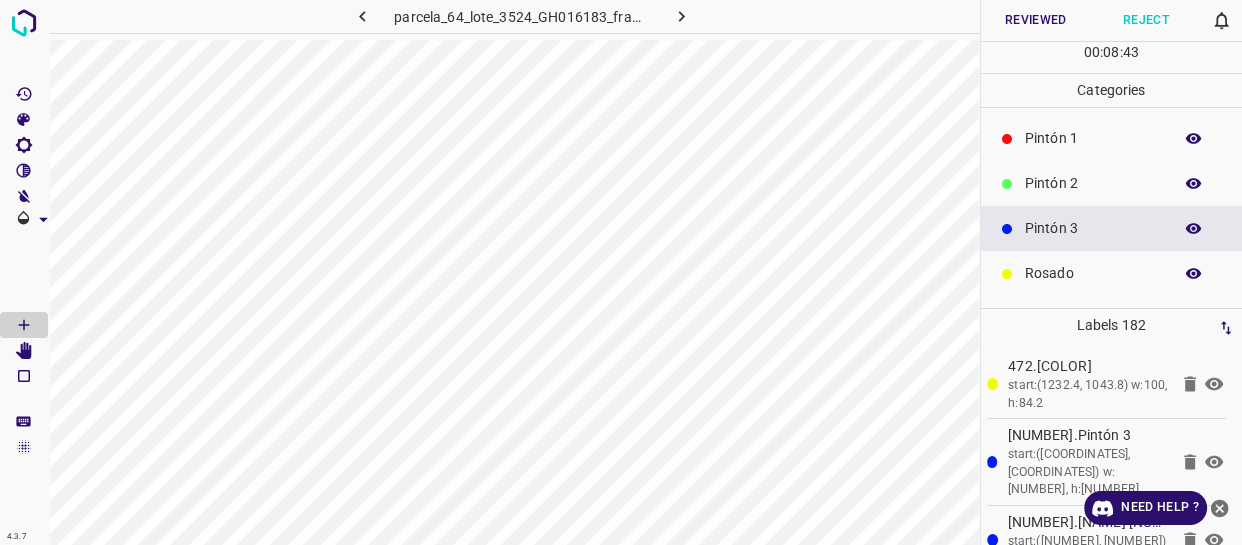 scroll, scrollTop: 0, scrollLeft: 0, axis: both 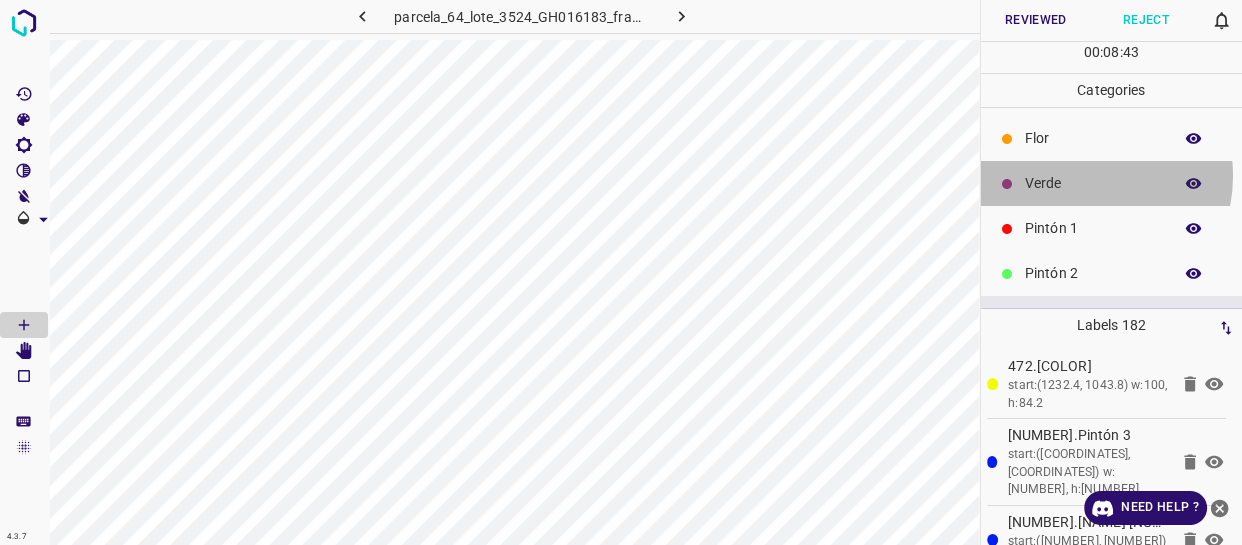 click on "Verde" at bounding box center (1093, 183) 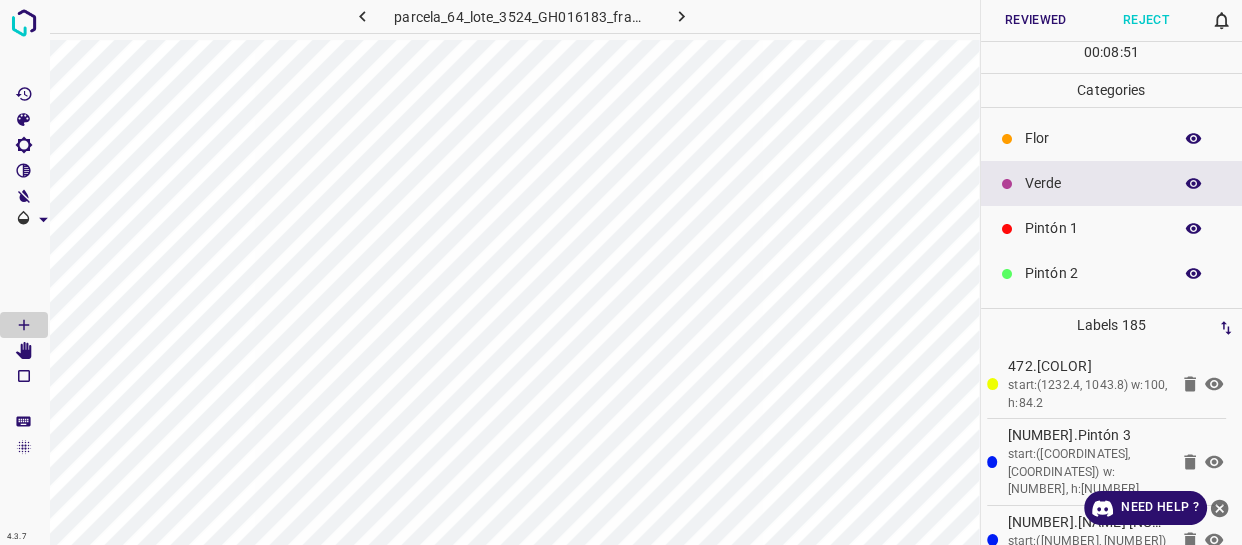 click on "Pintón 1" at bounding box center [1093, 228] 